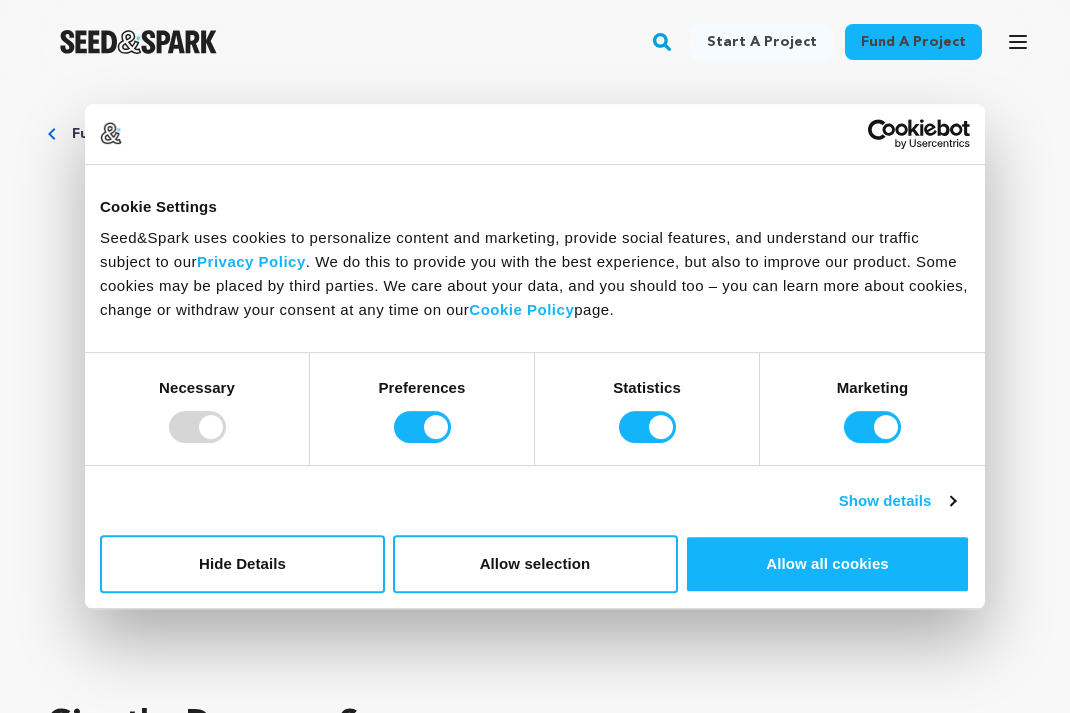 scroll, scrollTop: 0, scrollLeft: 0, axis: both 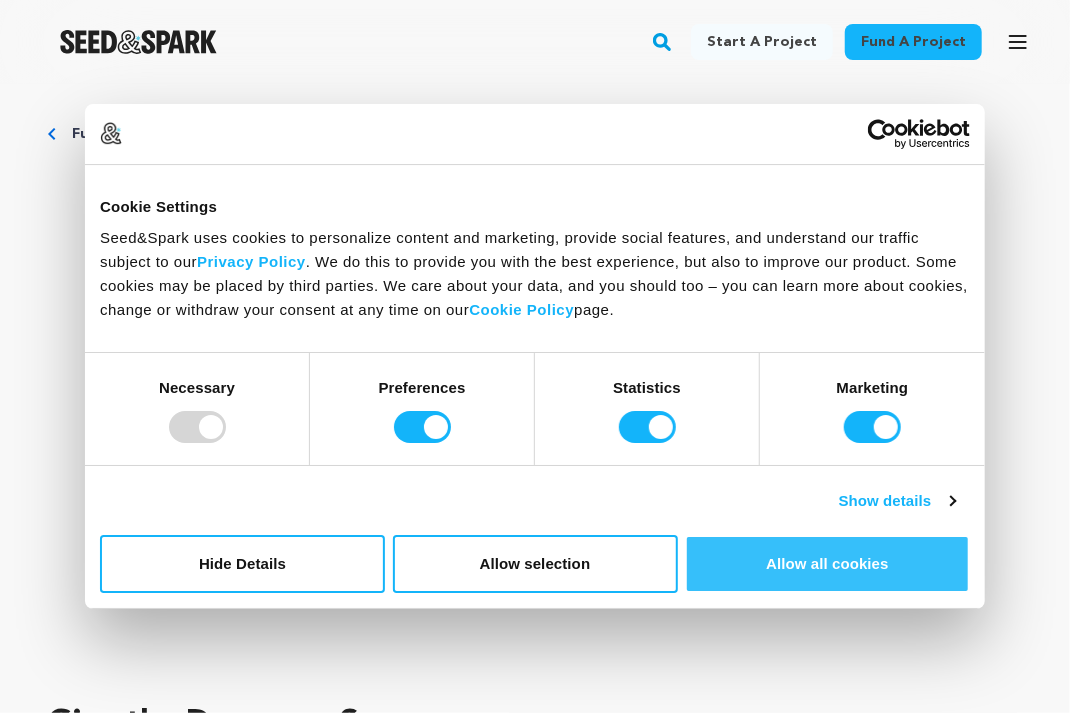 click on "Allow all cookies" at bounding box center [827, 564] 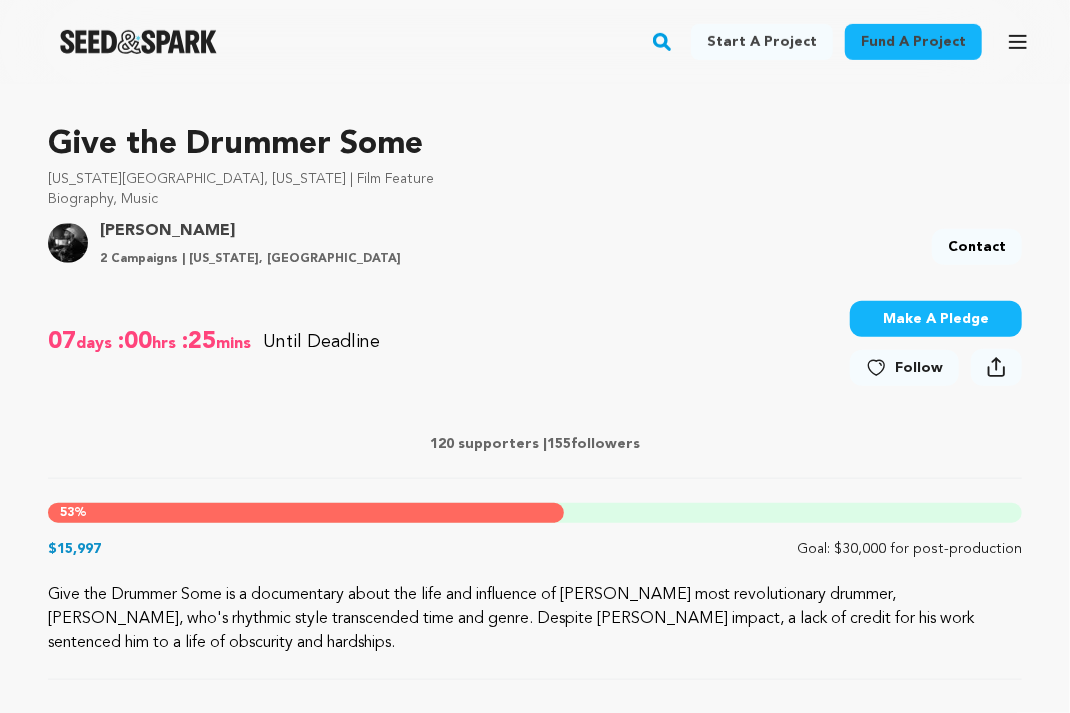scroll, scrollTop: 586, scrollLeft: 0, axis: vertical 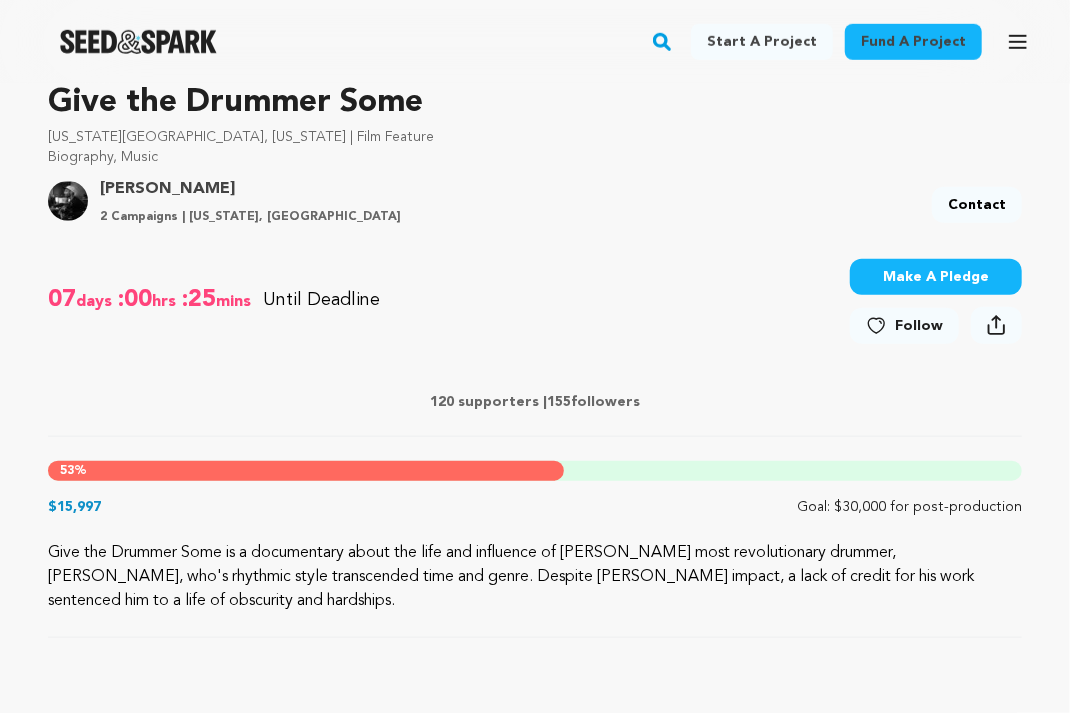 click on "Make A Pledge" at bounding box center (936, 277) 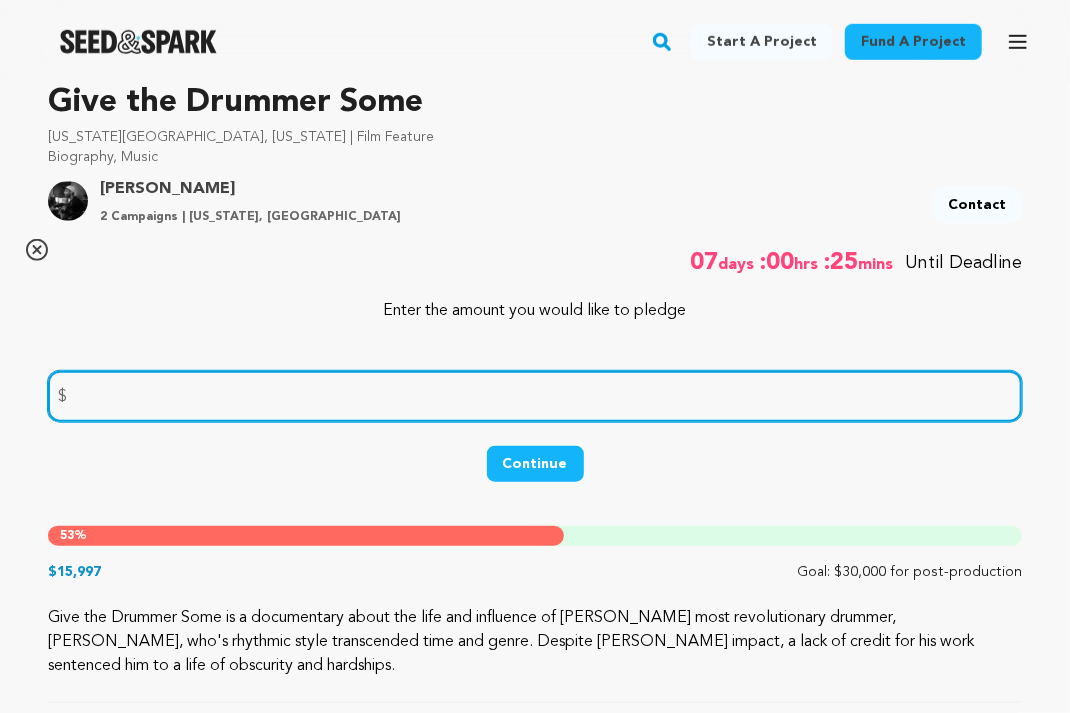 drag, startPoint x: 144, startPoint y: 379, endPoint x: 112, endPoint y: 400, distance: 38.27532 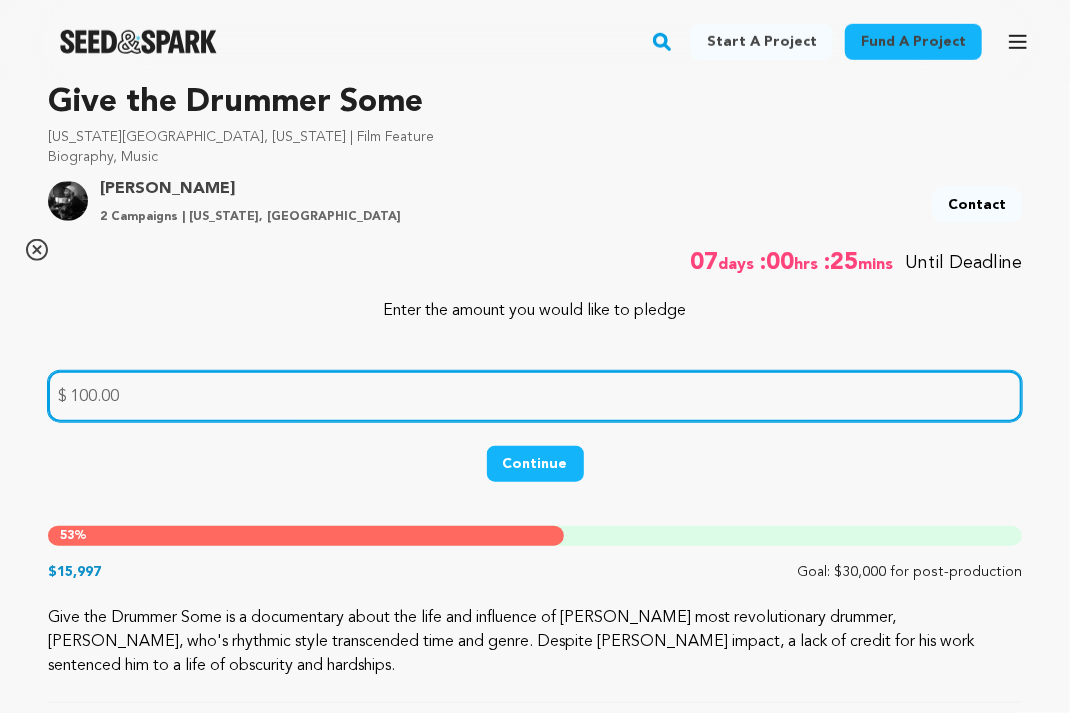 type on "100.00" 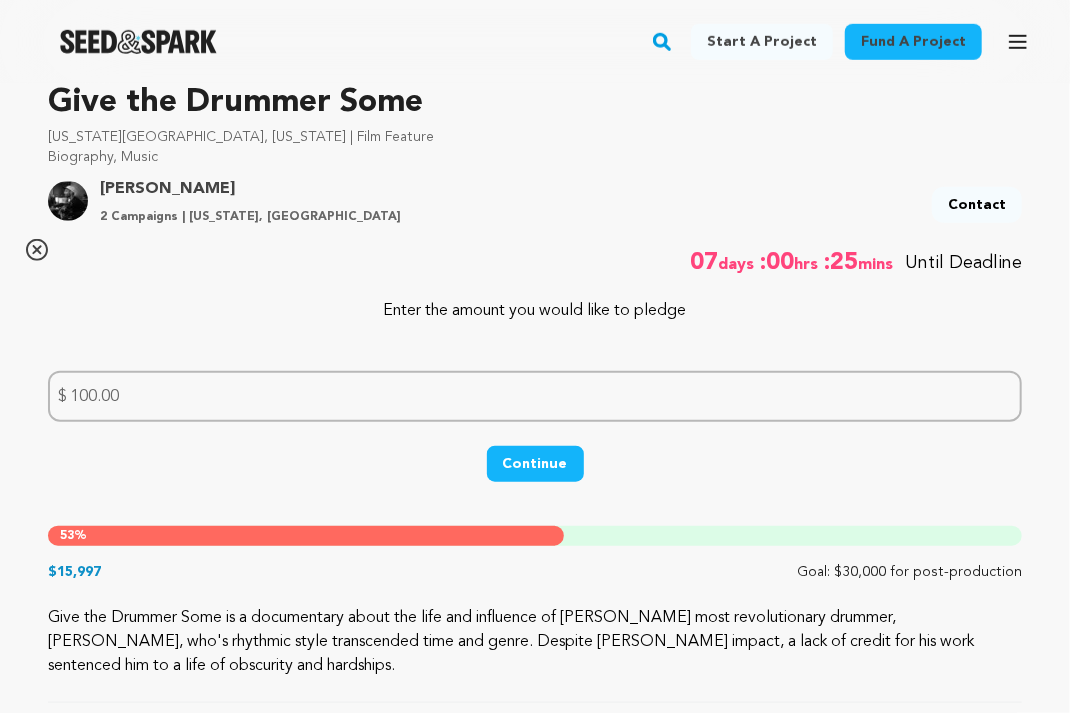 click on "Continue" at bounding box center (535, 464) 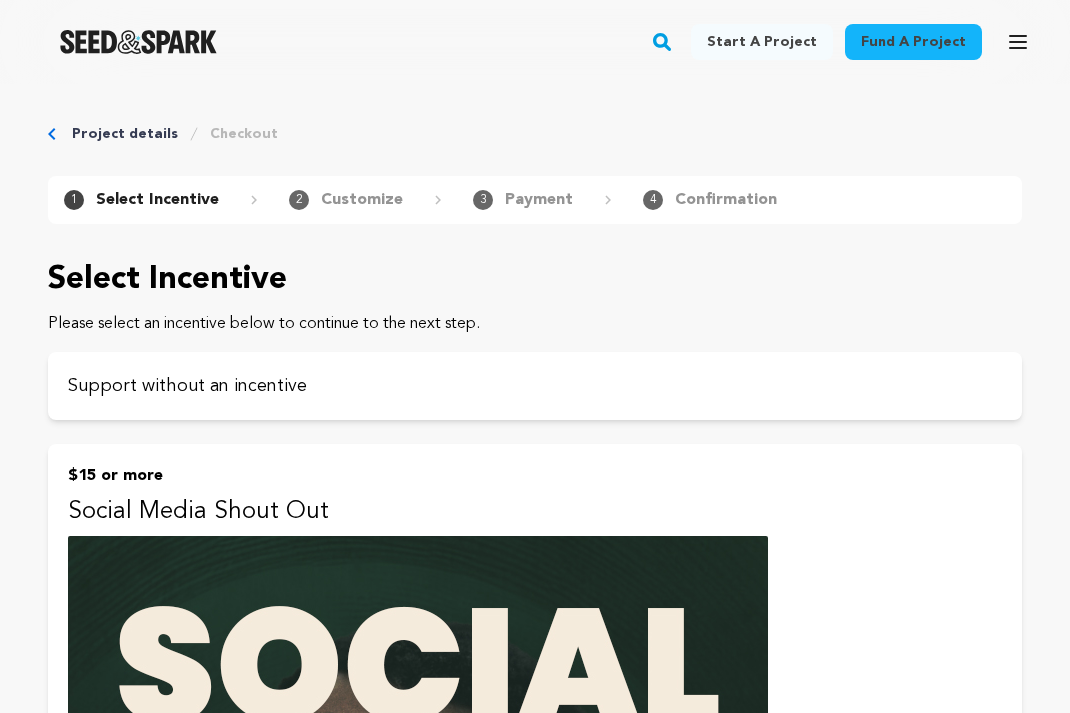 scroll, scrollTop: 0, scrollLeft: 0, axis: both 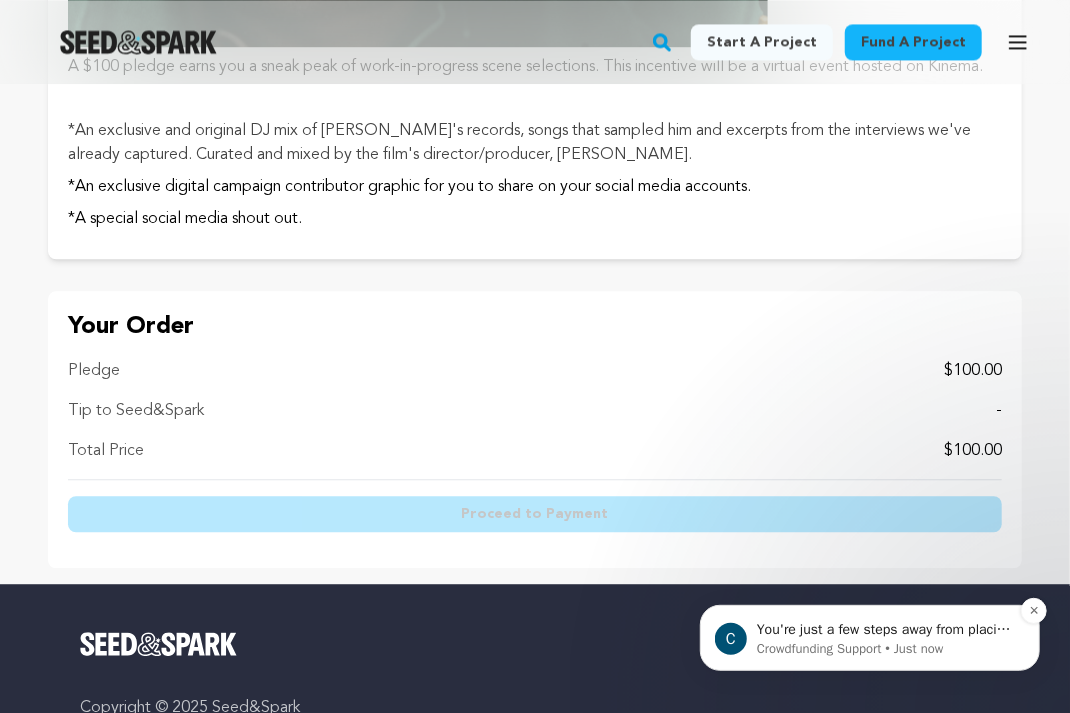 click on "You're just a few steps away from placing a pledge!  If you have any troubleshooting questions, reply here to contact the Seed&amp;Spark support team.  (note: replying to this chat does not reach the creators behind the project.)" at bounding box center [885, 629] 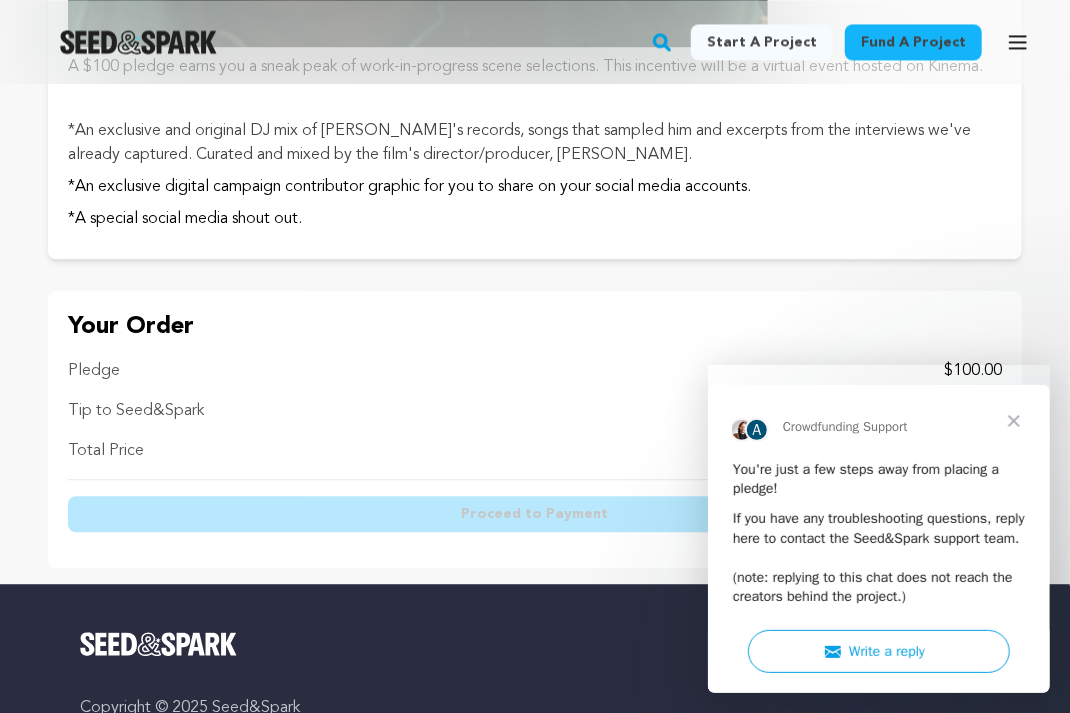 scroll, scrollTop: 0, scrollLeft: 0, axis: both 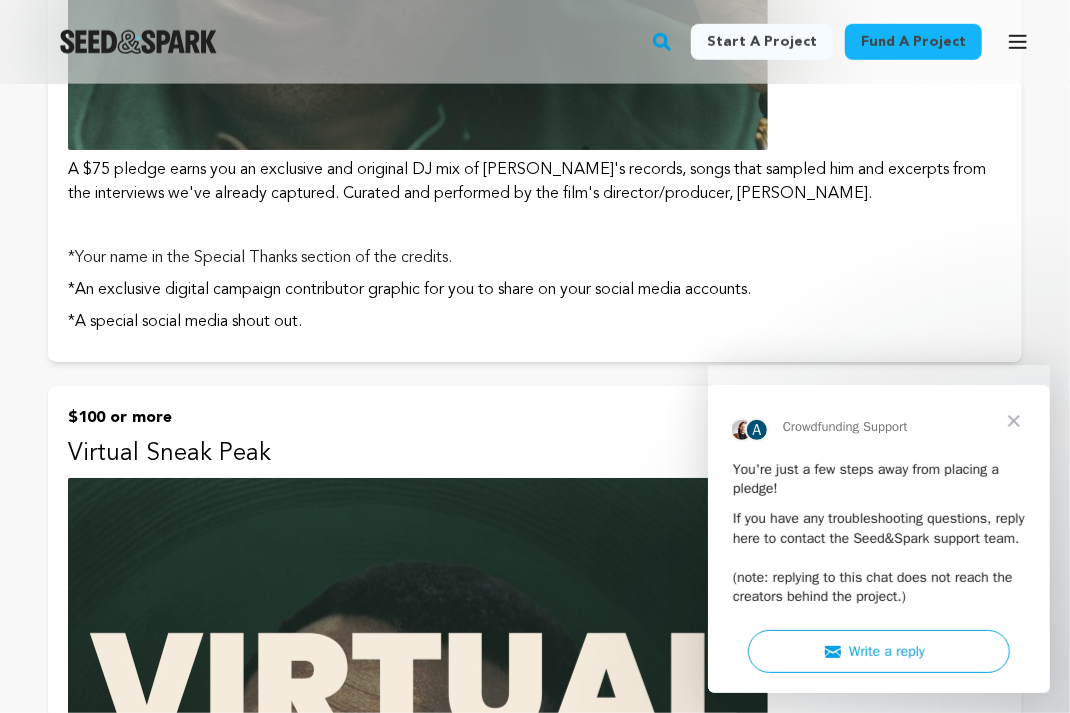 click on "$100
or more" at bounding box center (535, 418) 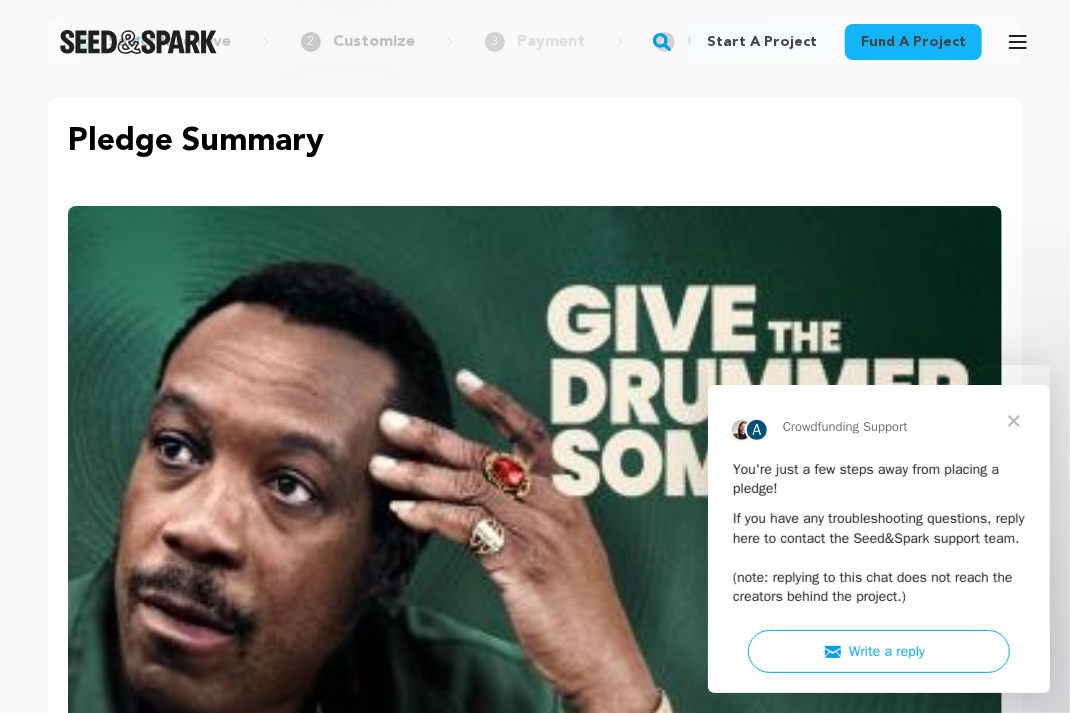 scroll, scrollTop: 0, scrollLeft: 0, axis: both 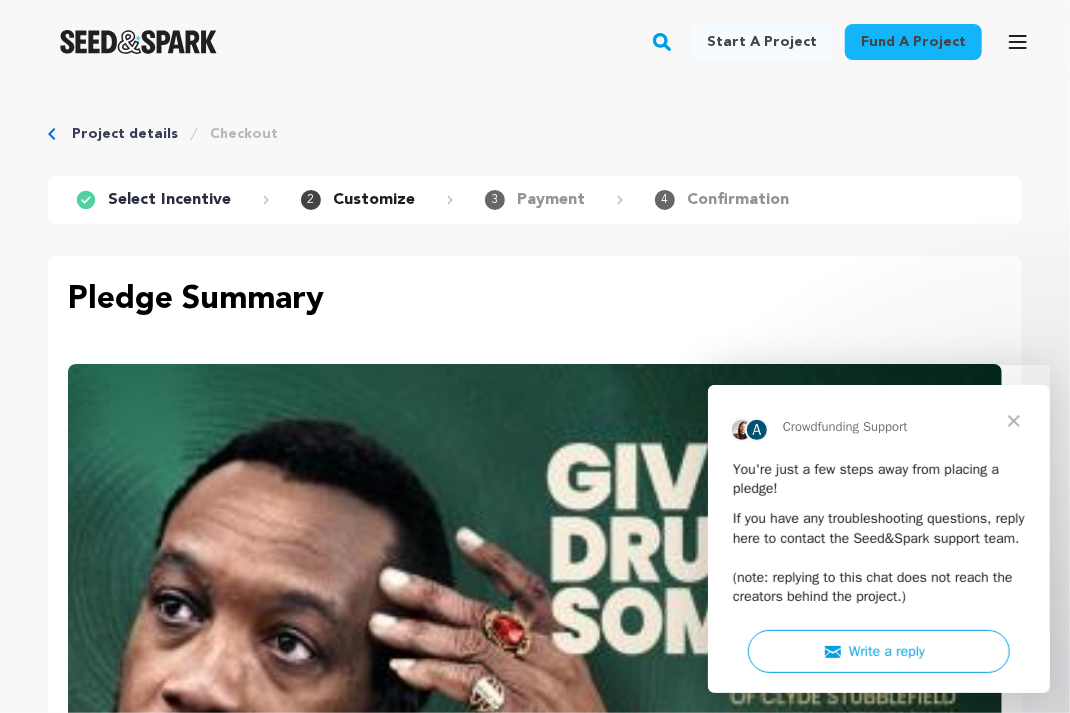 click on "Payment" at bounding box center [551, 200] 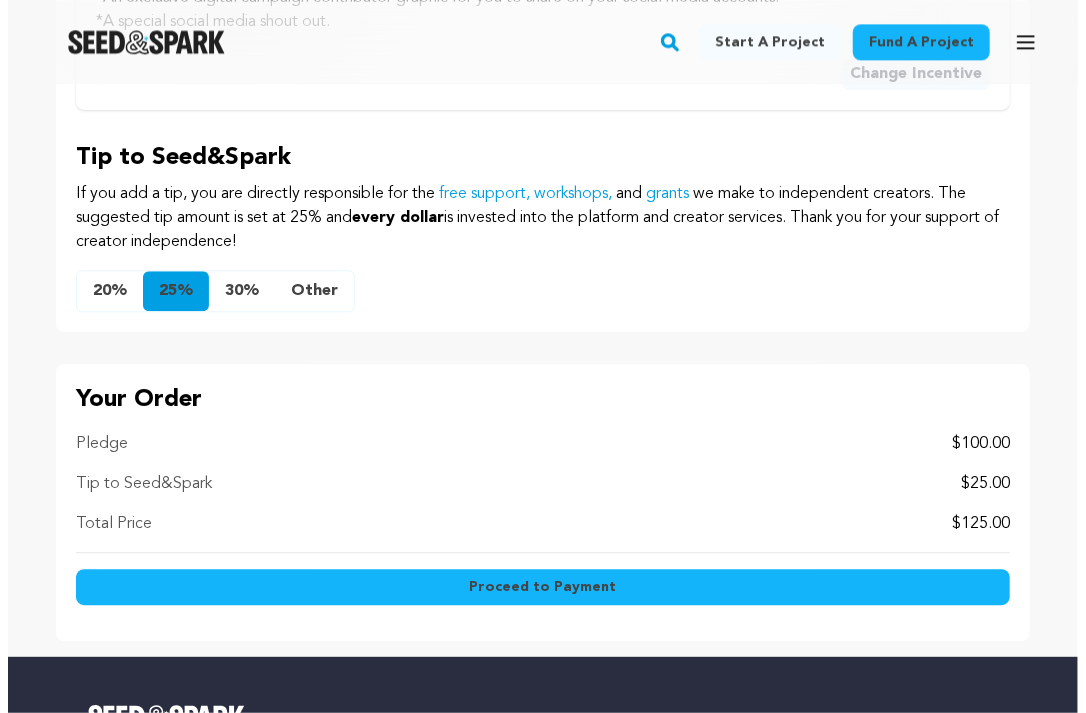 scroll, scrollTop: 2144, scrollLeft: 0, axis: vertical 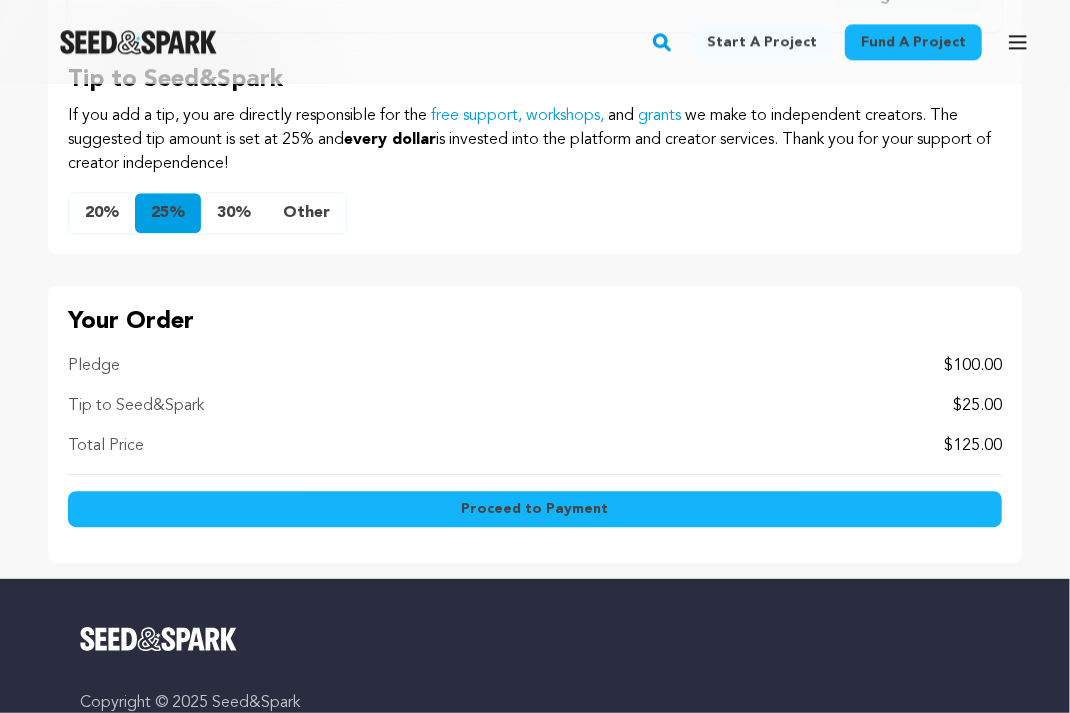 drag, startPoint x: 202, startPoint y: 401, endPoint x: 238, endPoint y: 405, distance: 36.221542 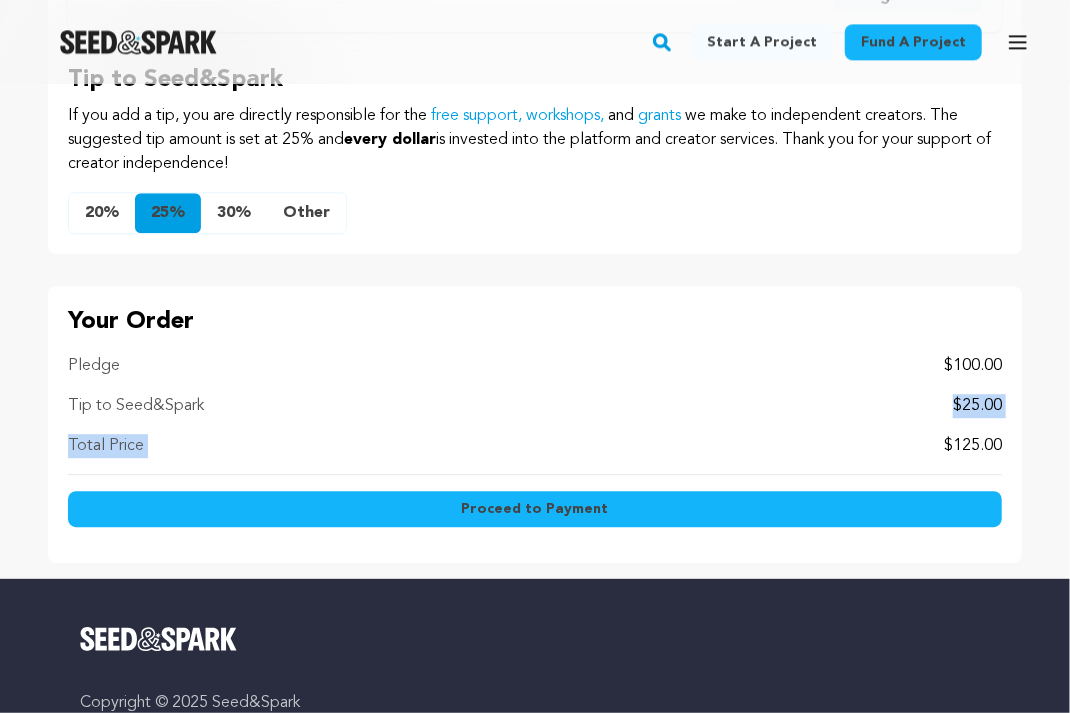 drag, startPoint x: 908, startPoint y: 415, endPoint x: 926, endPoint y: 404, distance: 21.095022 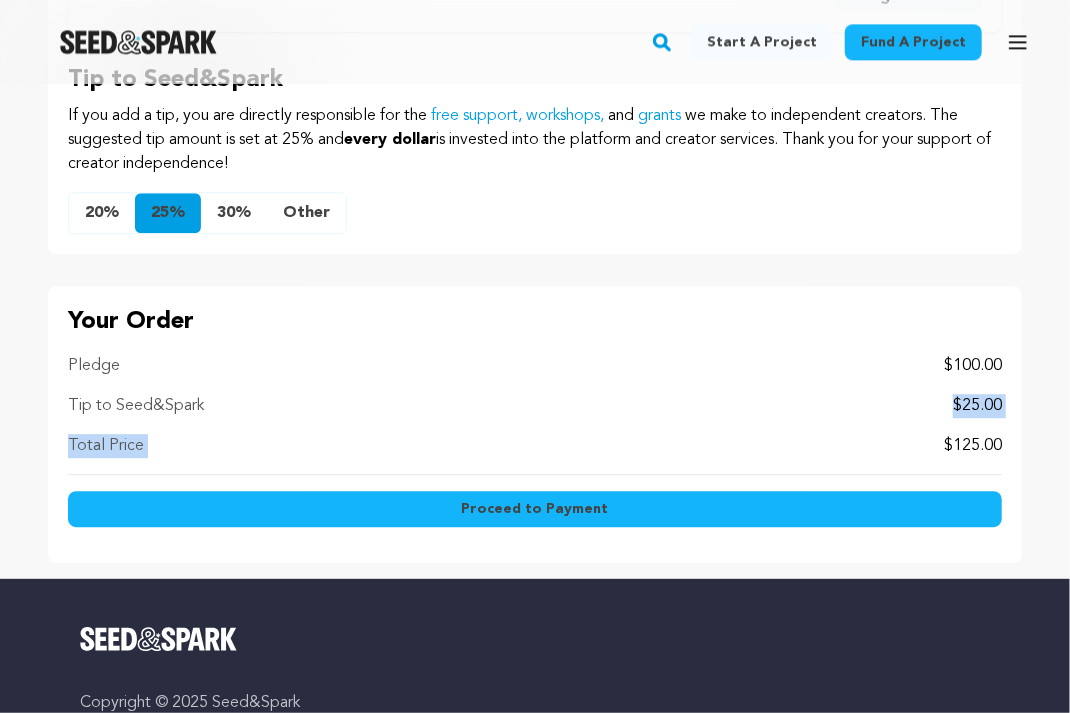 click on "$25.00" at bounding box center (977, 406) 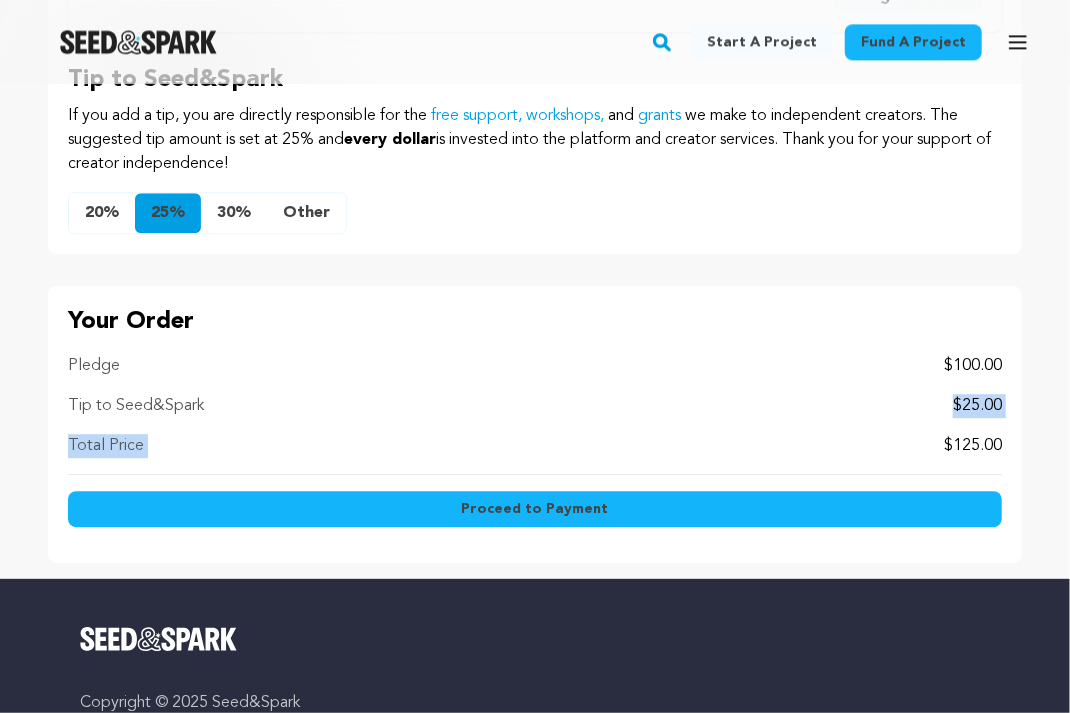 click on "Other" at bounding box center [306, 213] 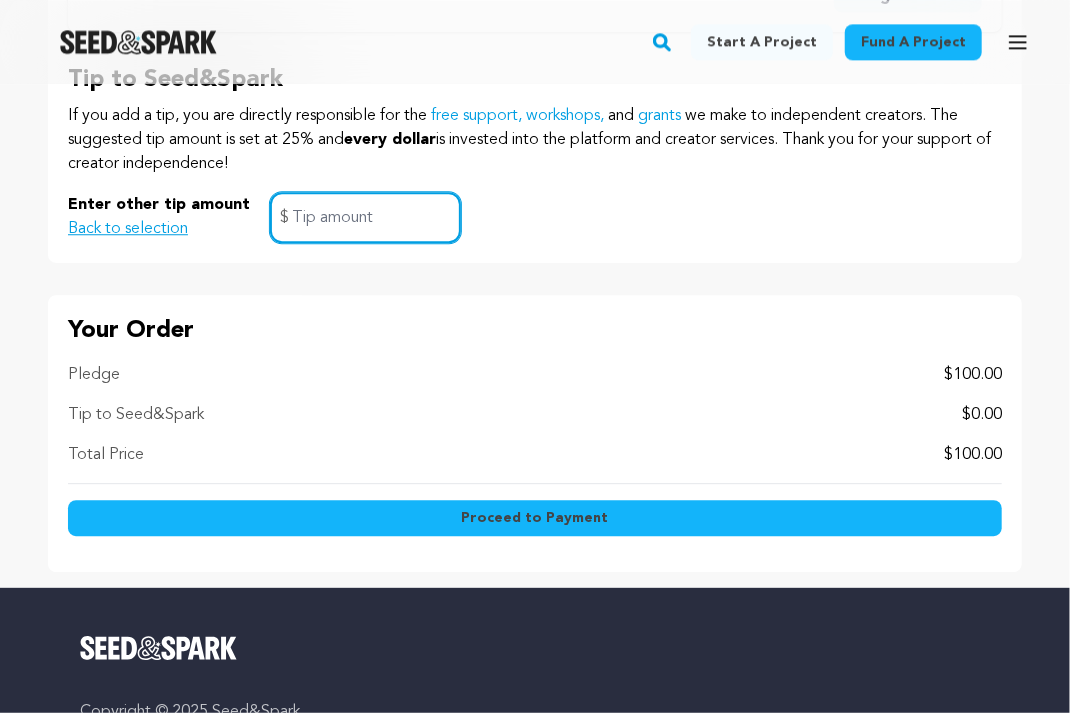 click at bounding box center (365, 217) 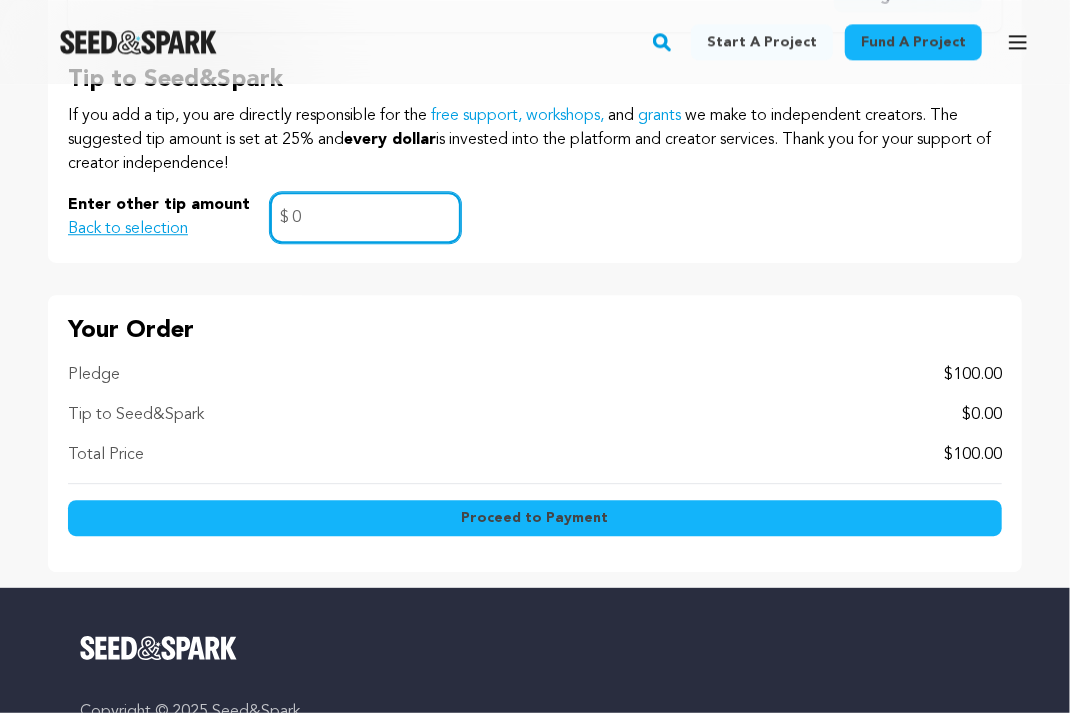 type on "0" 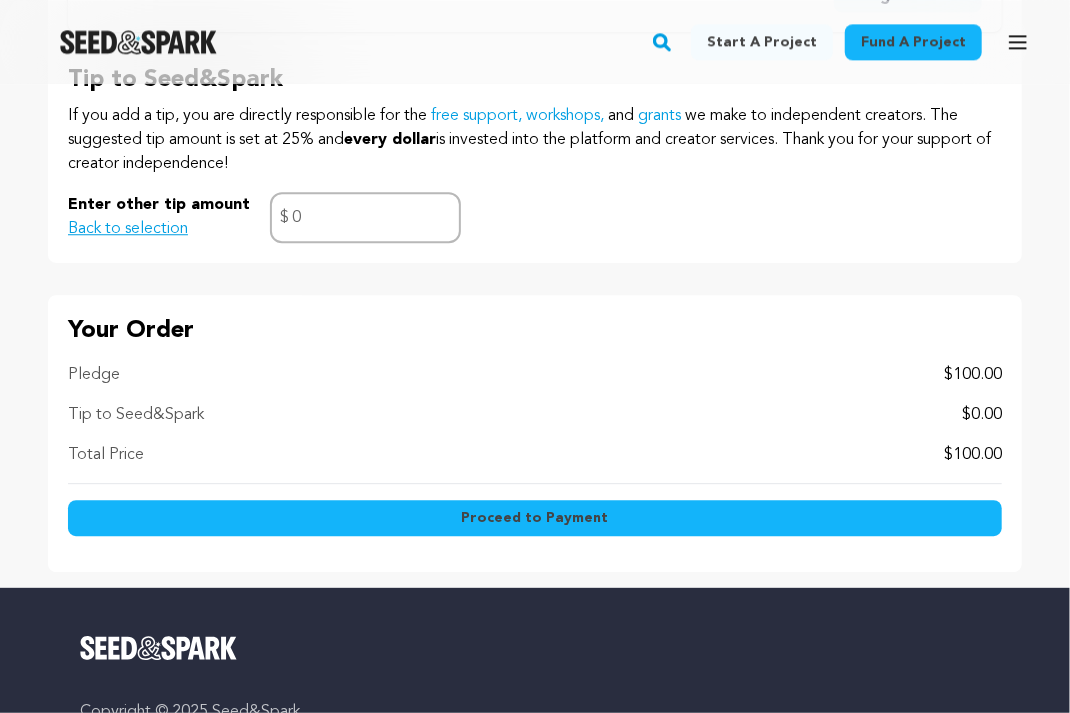 click on "Proceed to Payment" at bounding box center (535, 518) 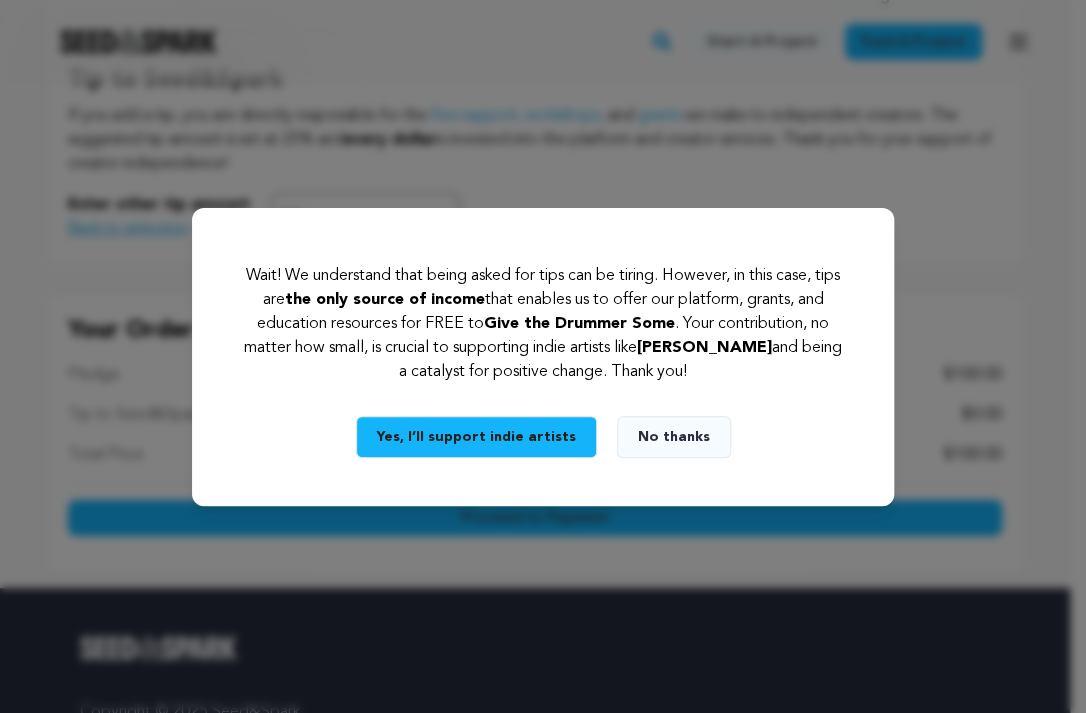click on "Yes, I’ll support indie artists" at bounding box center (476, 437) 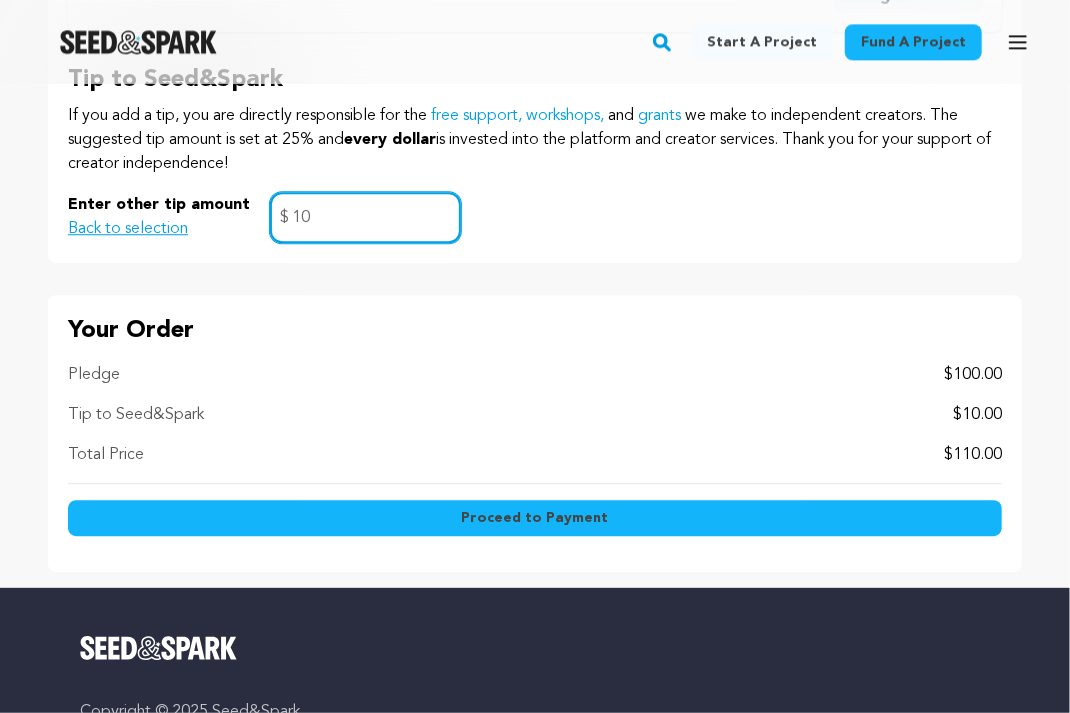 type on "10" 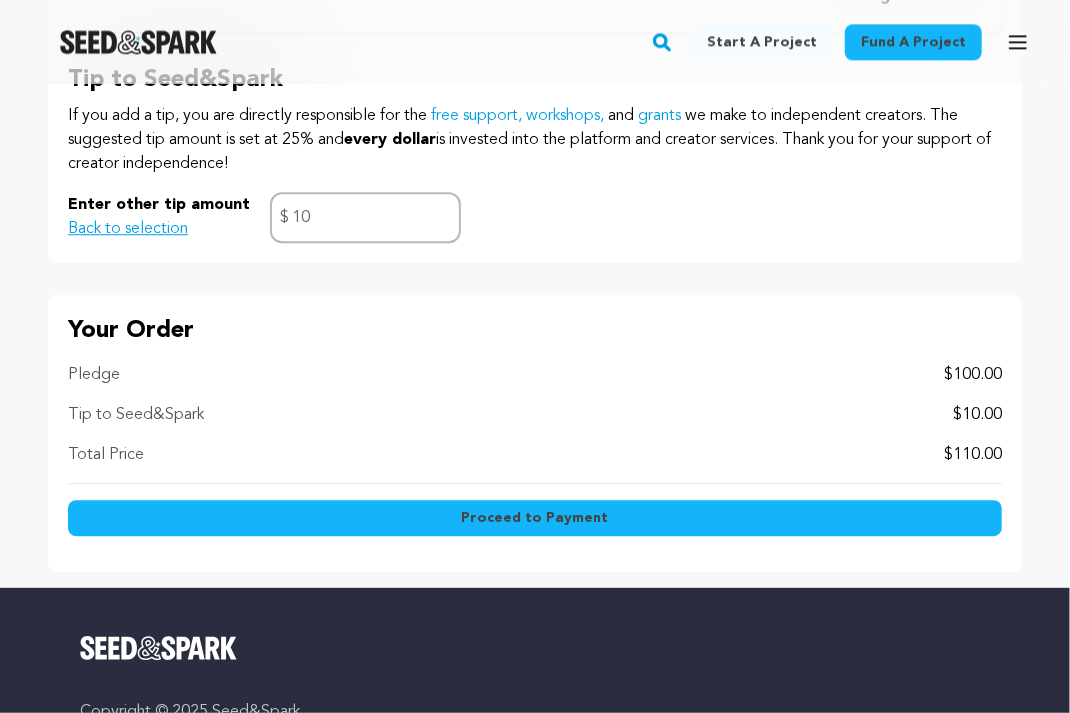 click on "Proceed to Payment" at bounding box center [535, 518] 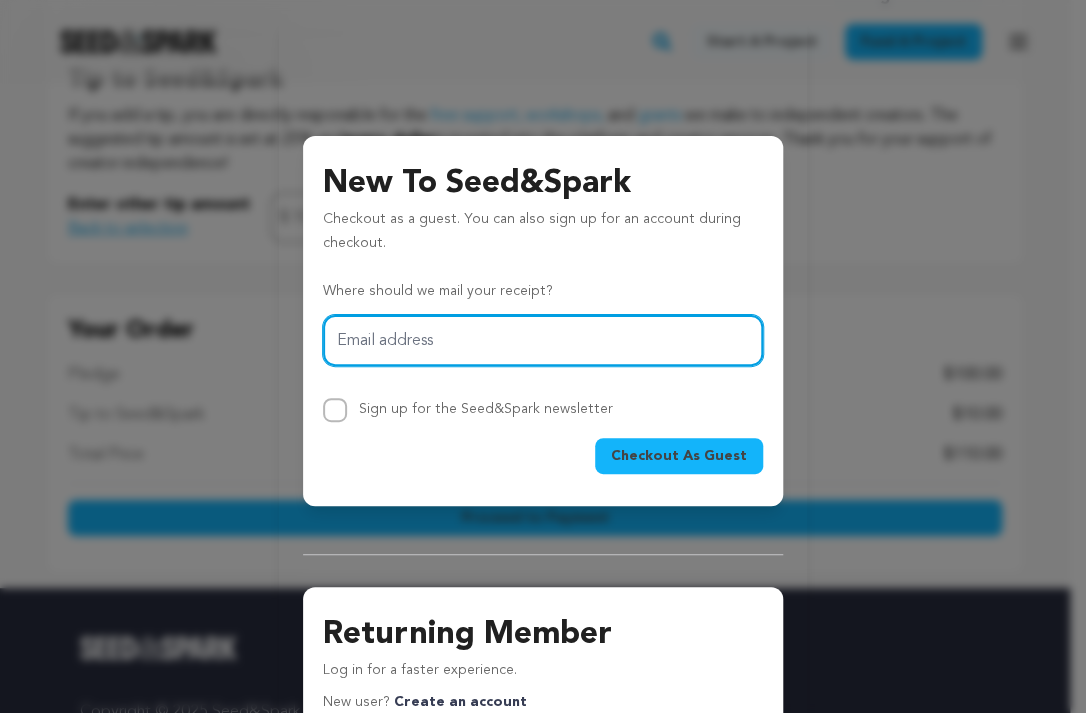 click on "Email address" at bounding box center (543, 340) 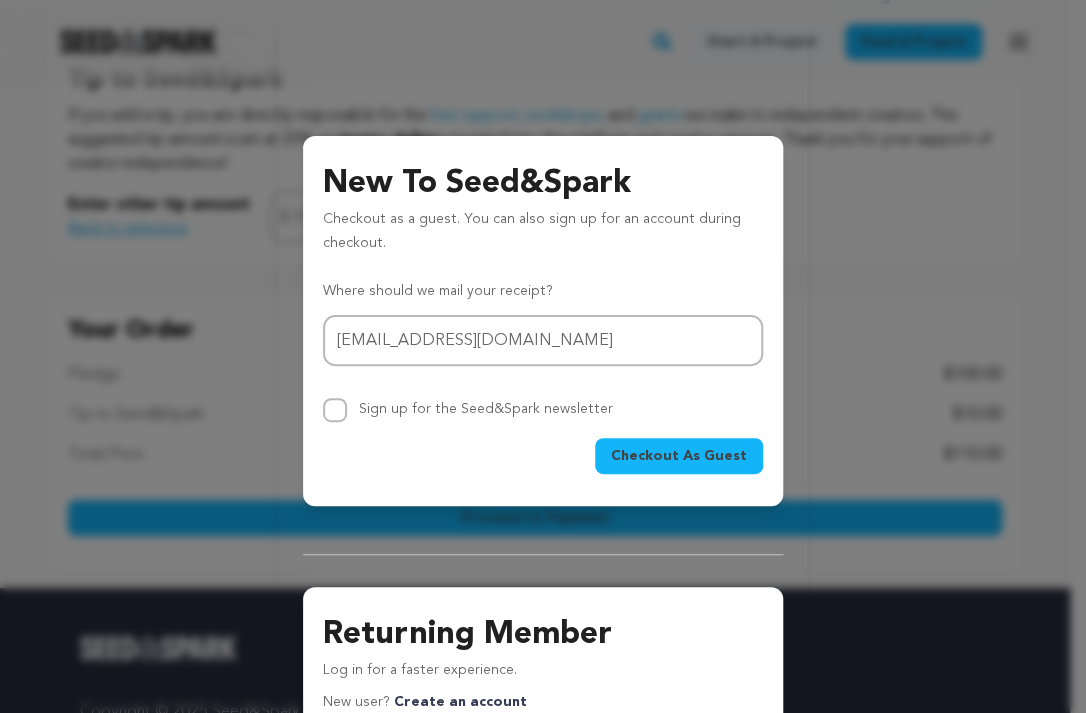 click on "Checkout As Guest" at bounding box center (679, 456) 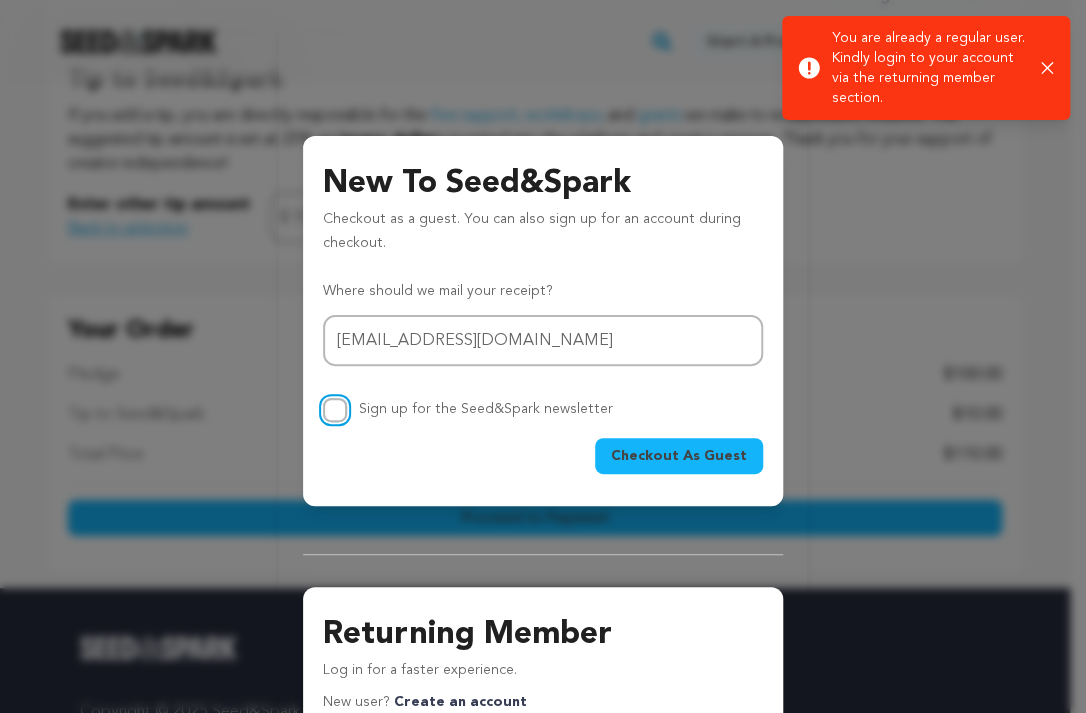drag, startPoint x: 323, startPoint y: 403, endPoint x: 335, endPoint y: 406, distance: 12.369317 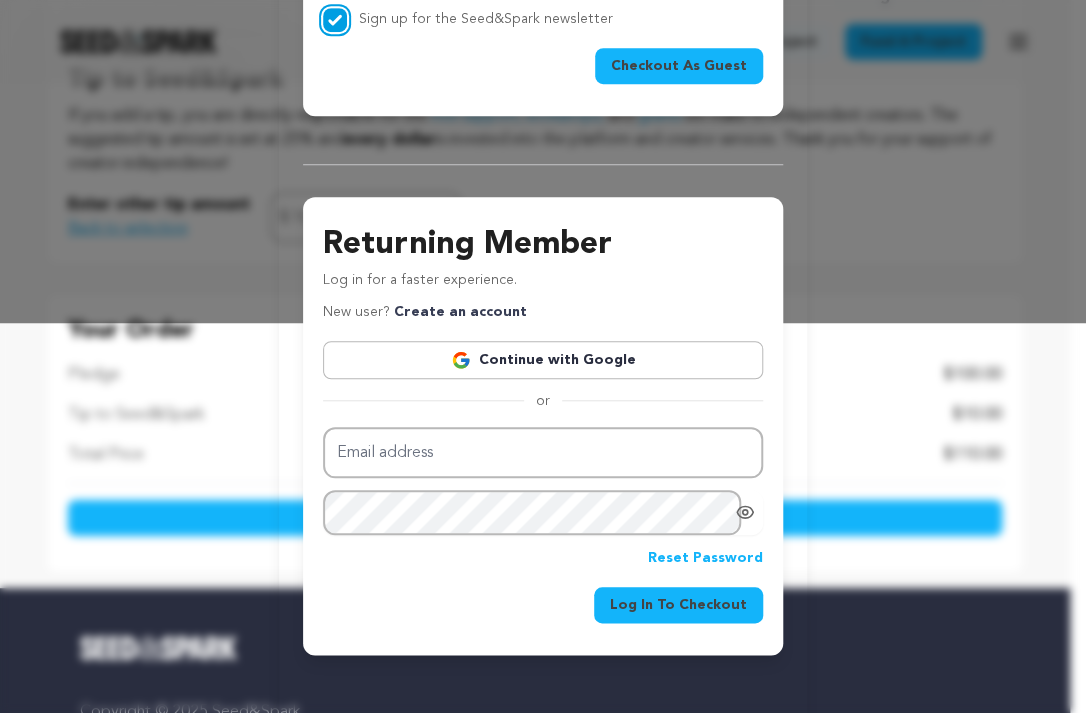 scroll, scrollTop: 396, scrollLeft: 0, axis: vertical 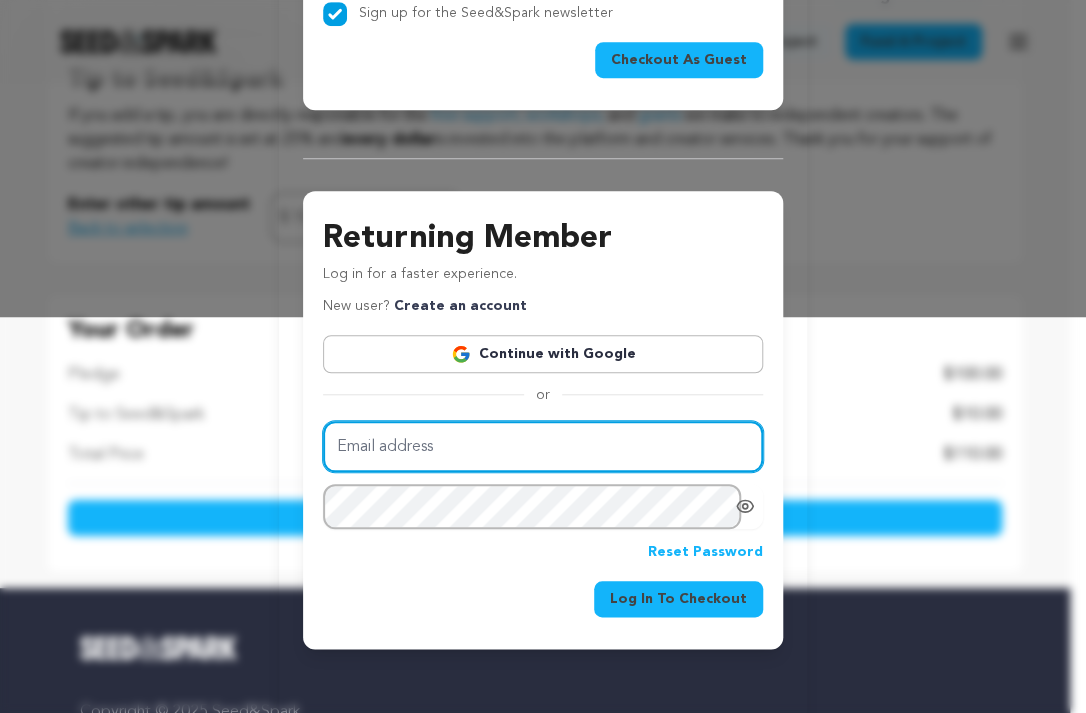 click on "Email address" at bounding box center (543, 446) 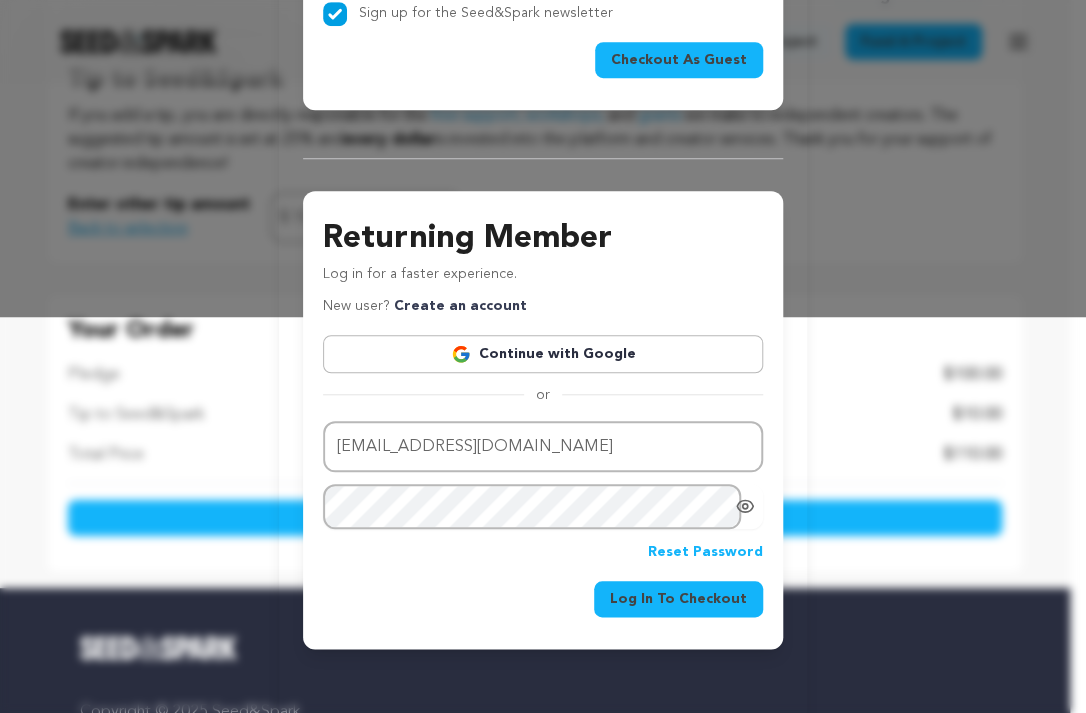 click on "Log In To Checkout" at bounding box center [678, 599] 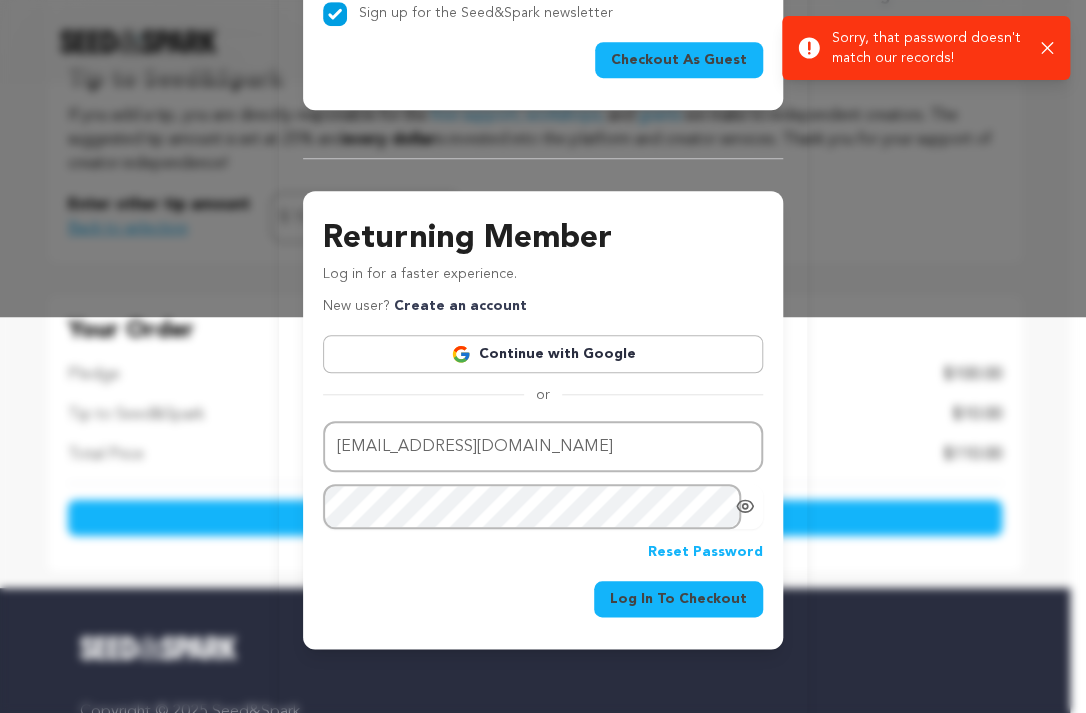 click on "Log In To Checkout" at bounding box center (678, 599) 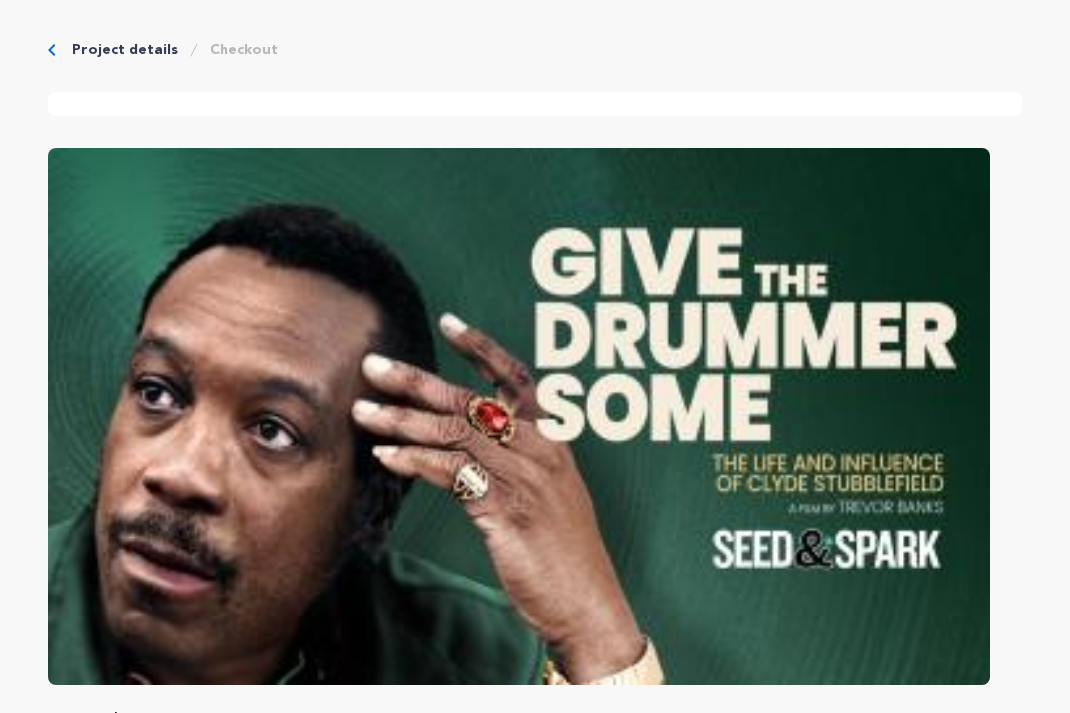 scroll, scrollTop: 0, scrollLeft: 0, axis: both 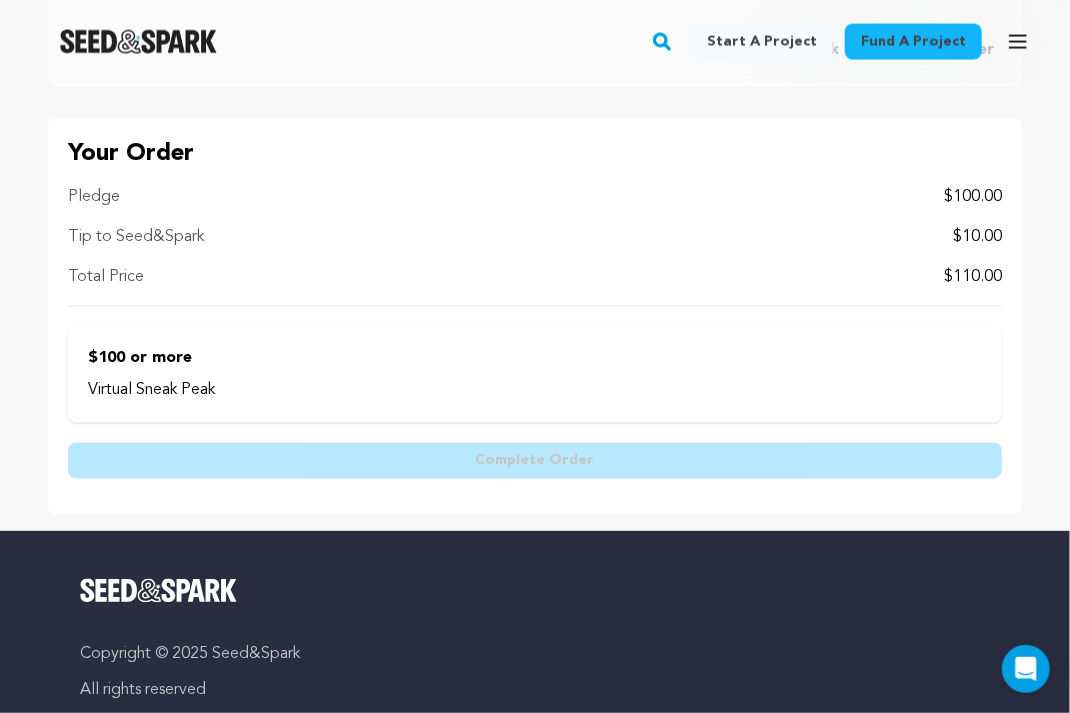 drag, startPoint x: 1066, startPoint y: 429, endPoint x: 1076, endPoint y: 431, distance: 10.198039 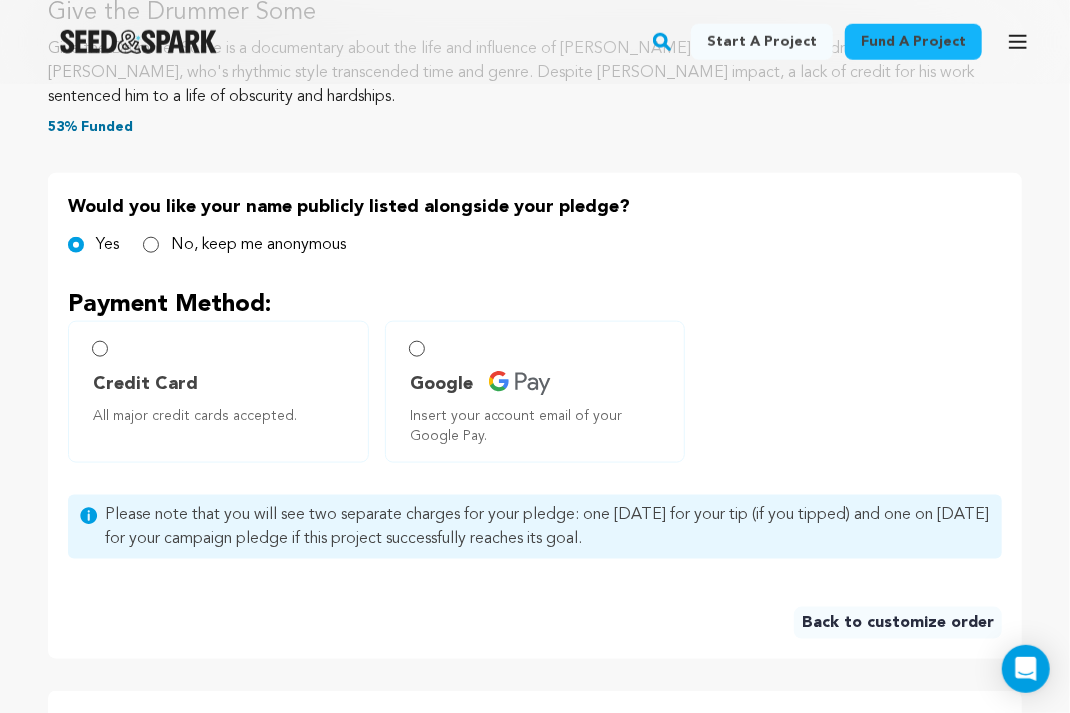 scroll, scrollTop: 804, scrollLeft: 0, axis: vertical 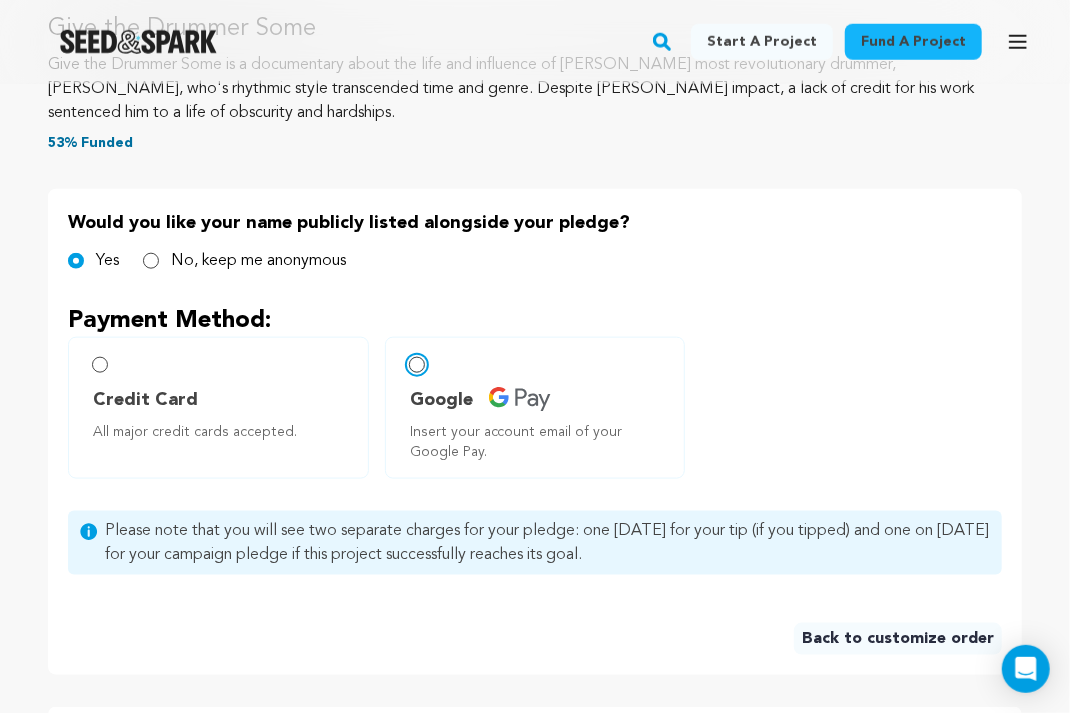 click on "Google
Insert your account email of your Google Pay." at bounding box center [417, 365] 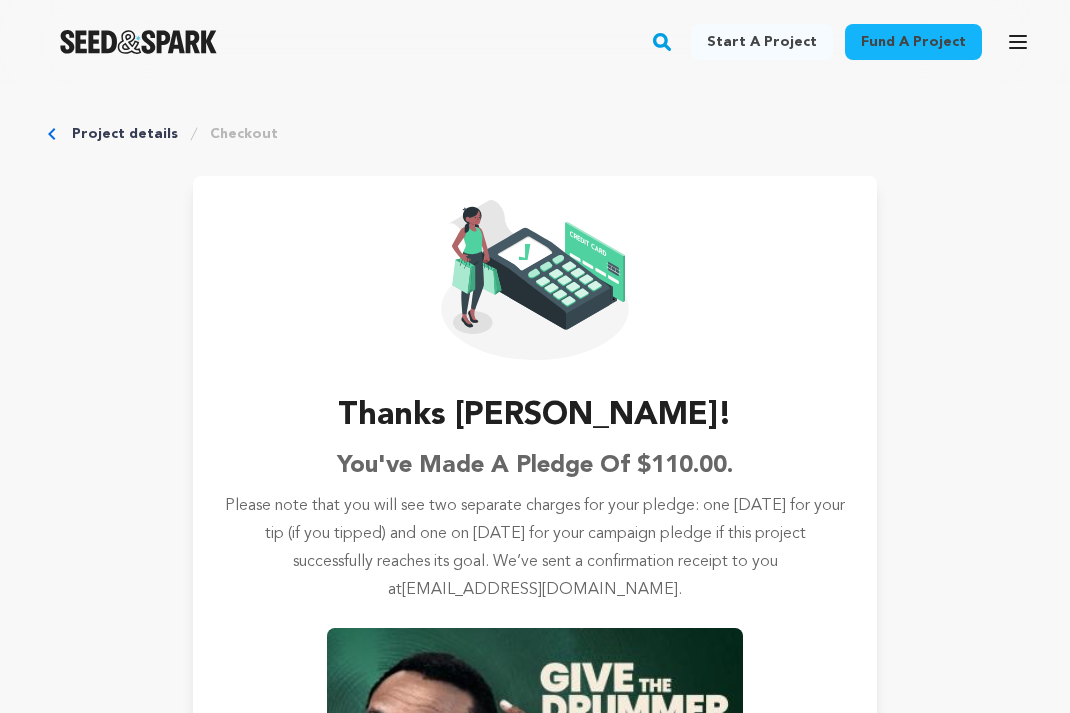 scroll, scrollTop: 0, scrollLeft: 0, axis: both 